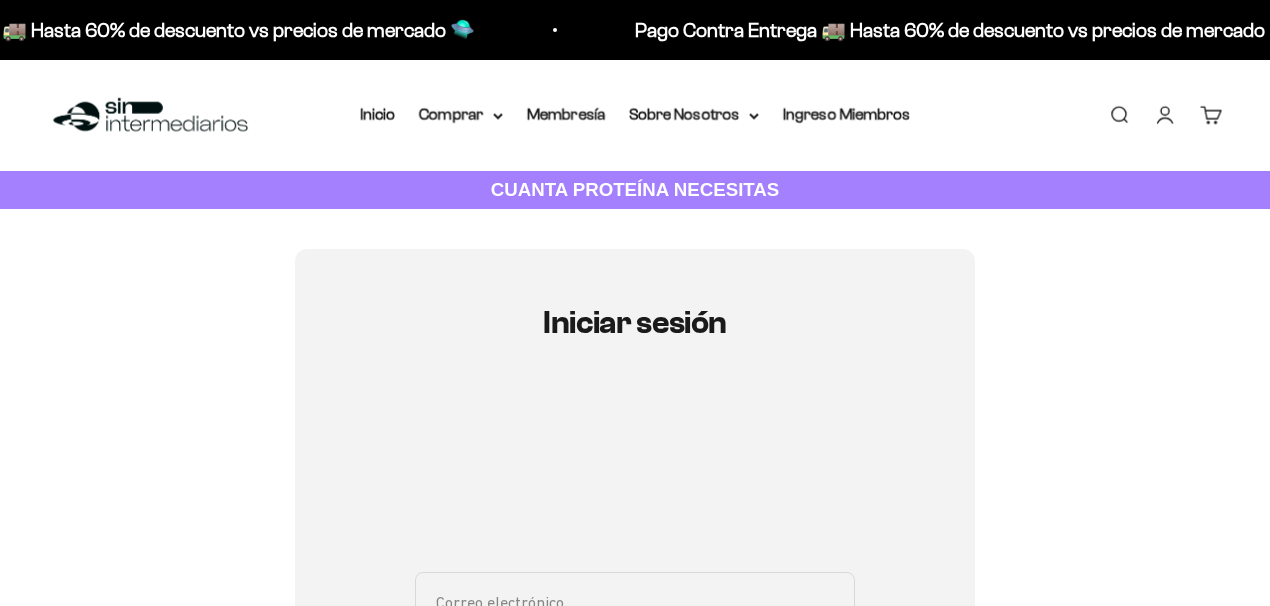 scroll, scrollTop: 0, scrollLeft: 0, axis: both 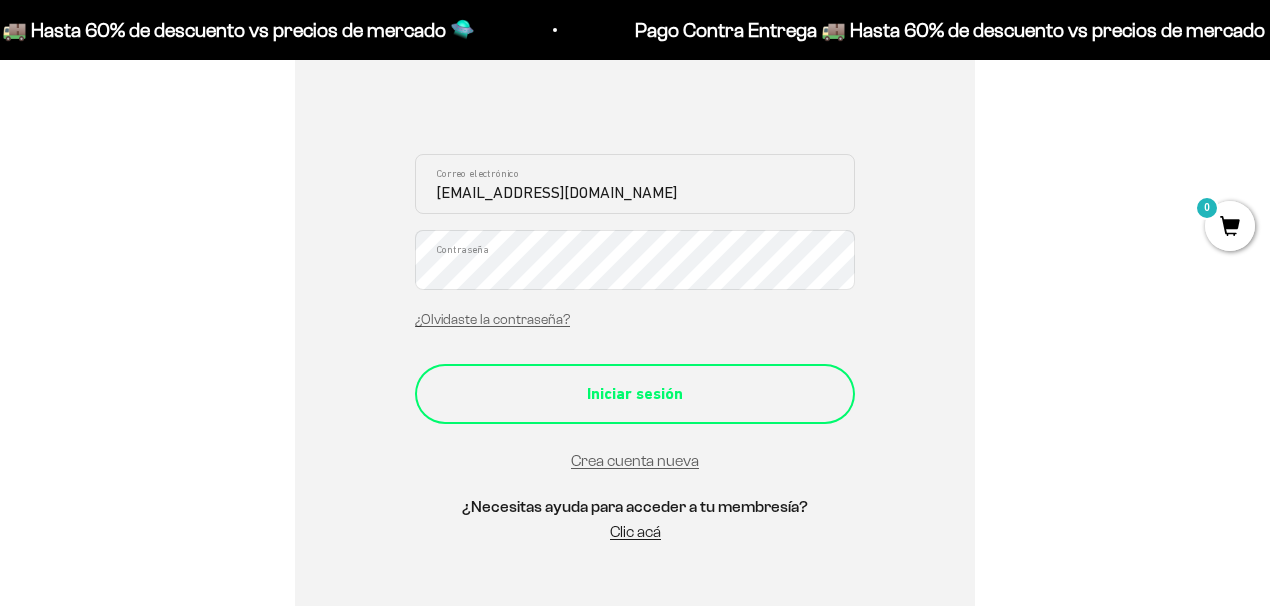 click on "Iniciar sesión" at bounding box center [635, 394] 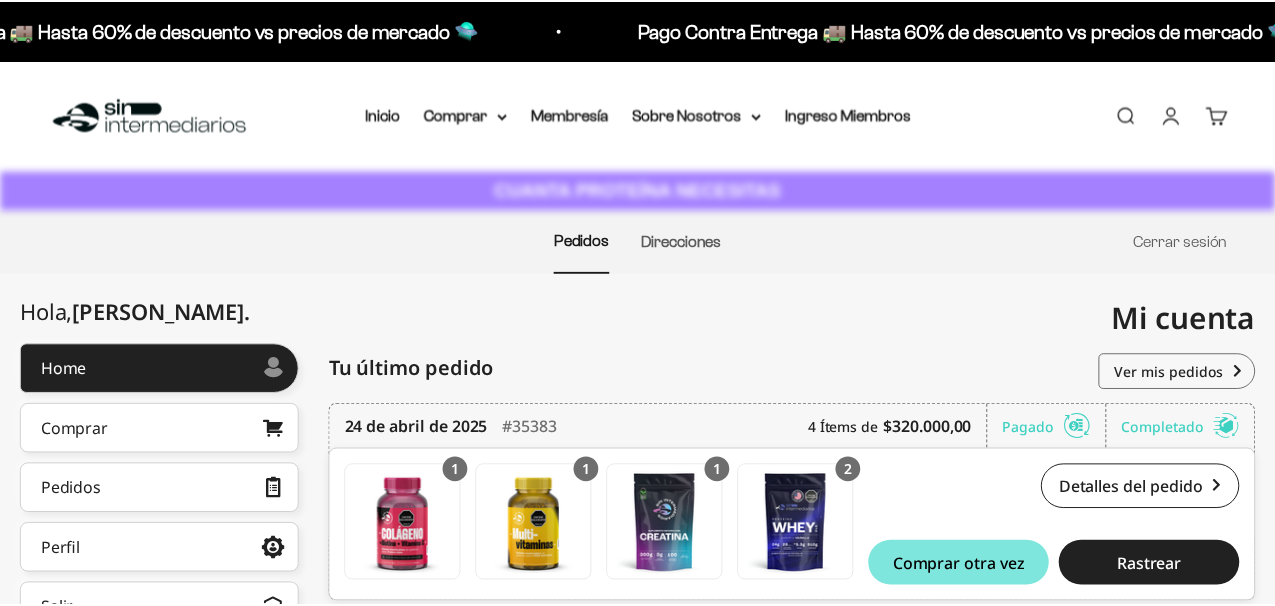 scroll, scrollTop: 0, scrollLeft: 0, axis: both 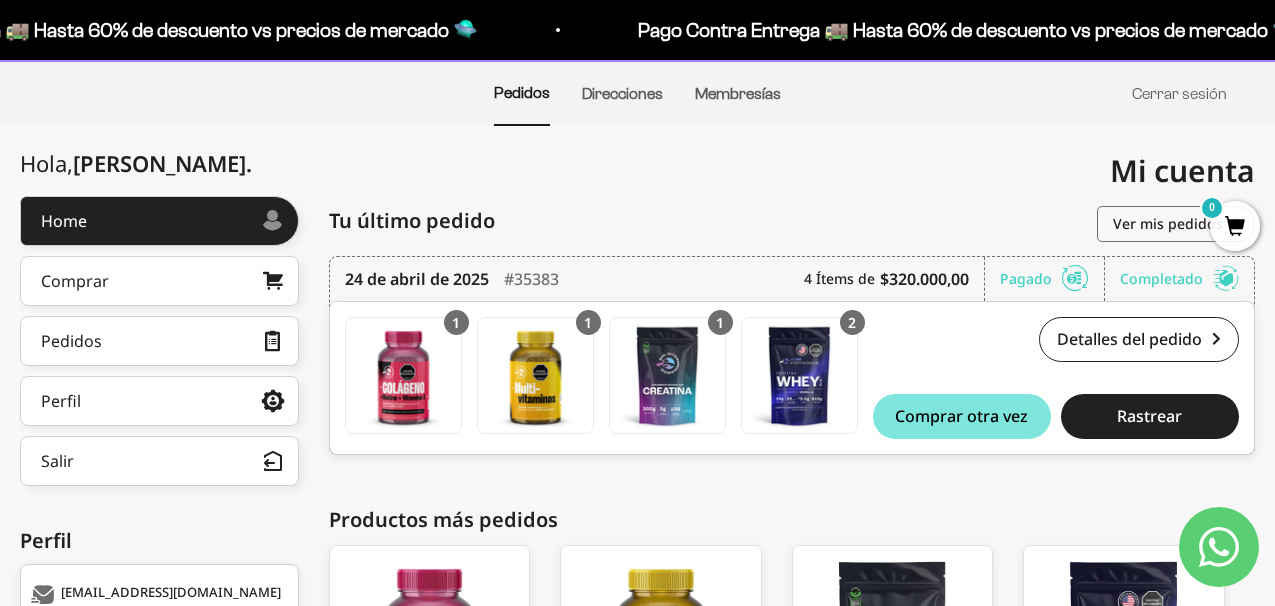 drag, startPoint x: 1276, startPoint y: 121, endPoint x: 1292, endPoint y: 205, distance: 85.51023 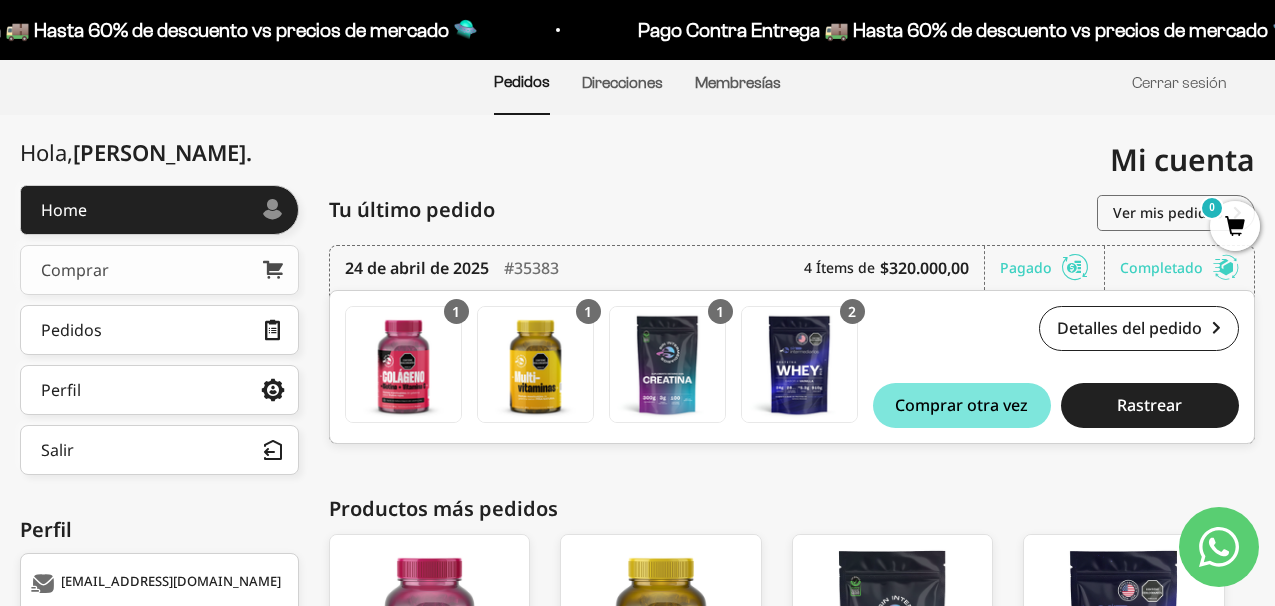 click on "Comprar" at bounding box center [159, 270] 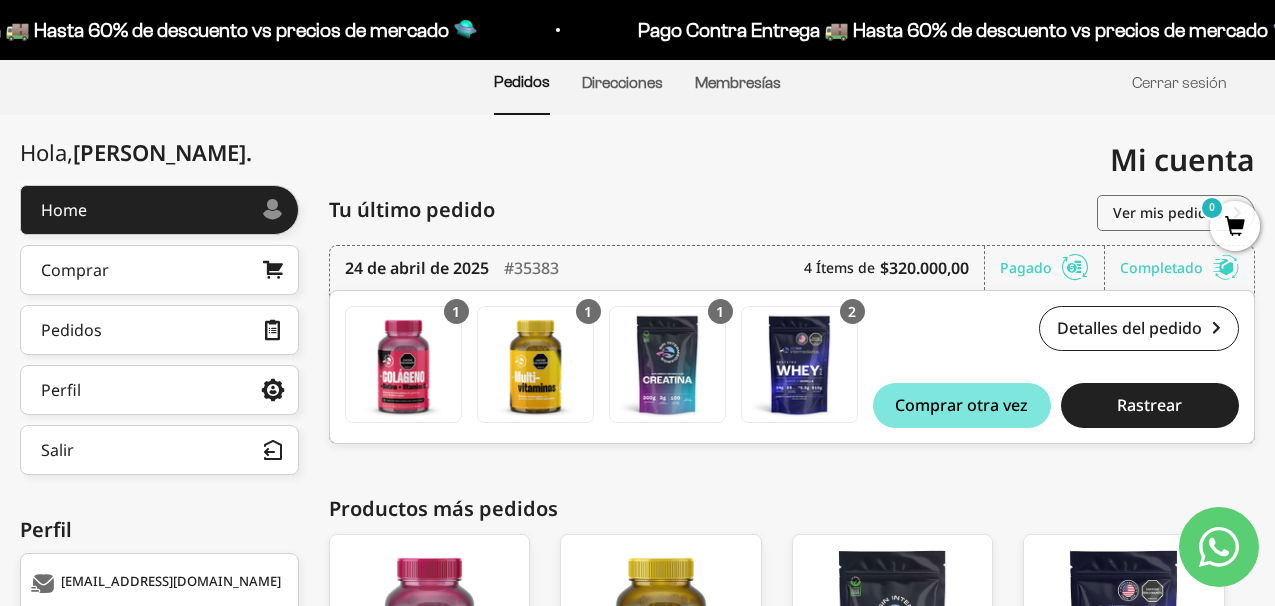 click on "0" at bounding box center [1235, 226] 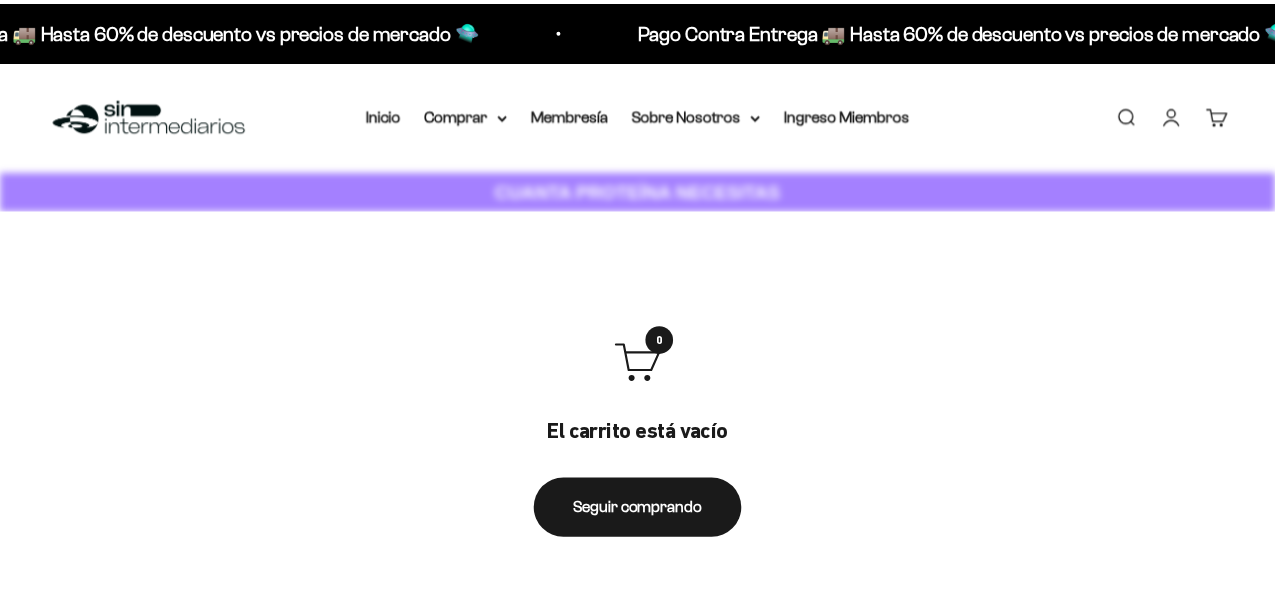 scroll, scrollTop: 0, scrollLeft: 0, axis: both 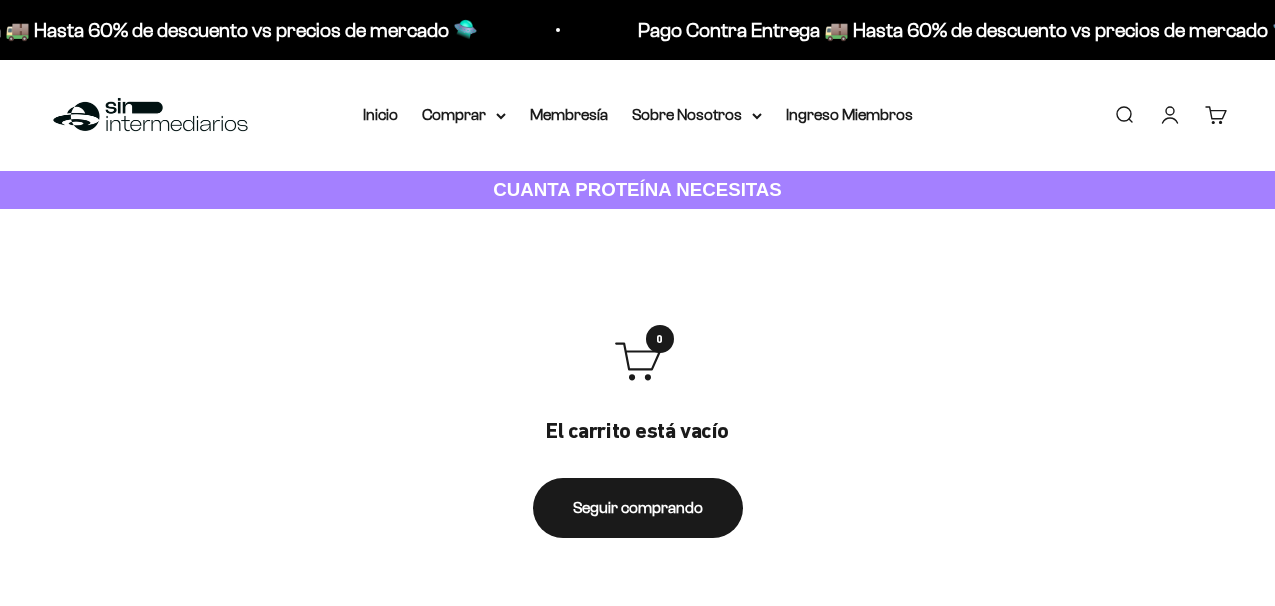 click on "0
El carrito está vacío
Seguir comprando" at bounding box center (637, 437) 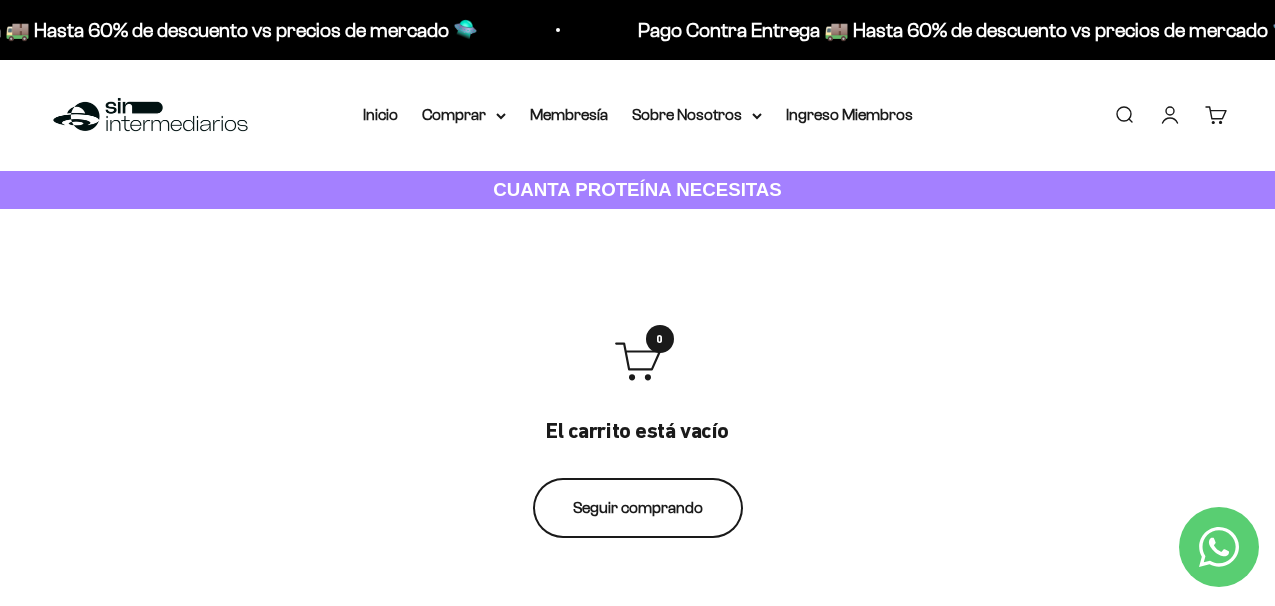 click on "Seguir comprando" at bounding box center [638, 508] 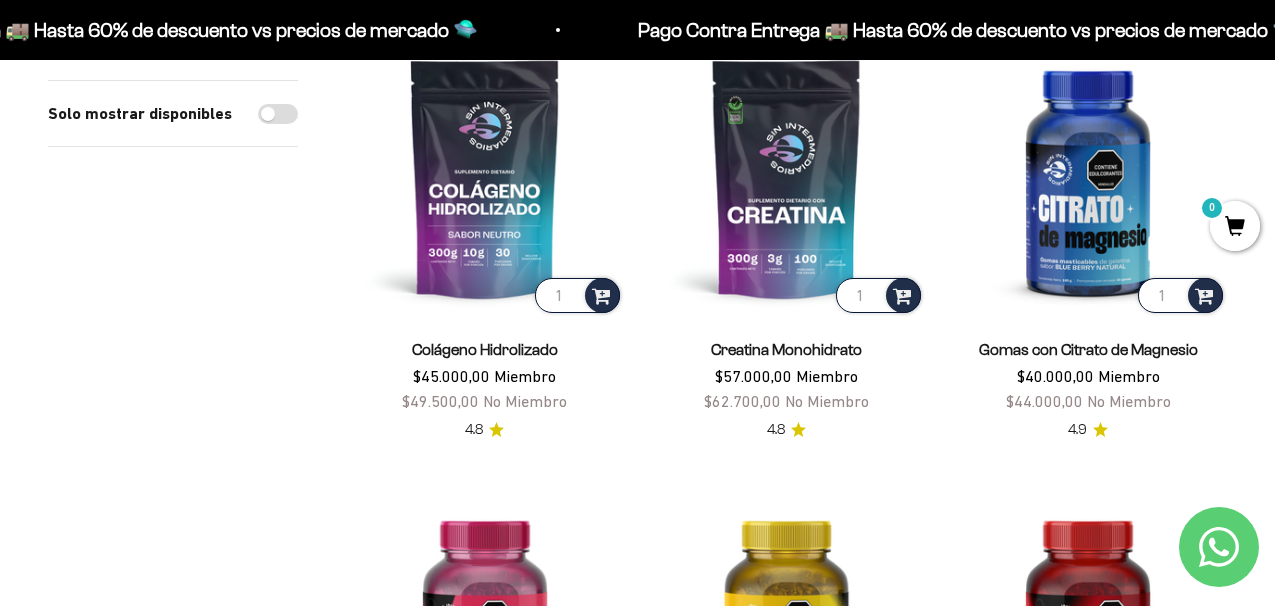 scroll, scrollTop: 750, scrollLeft: 0, axis: vertical 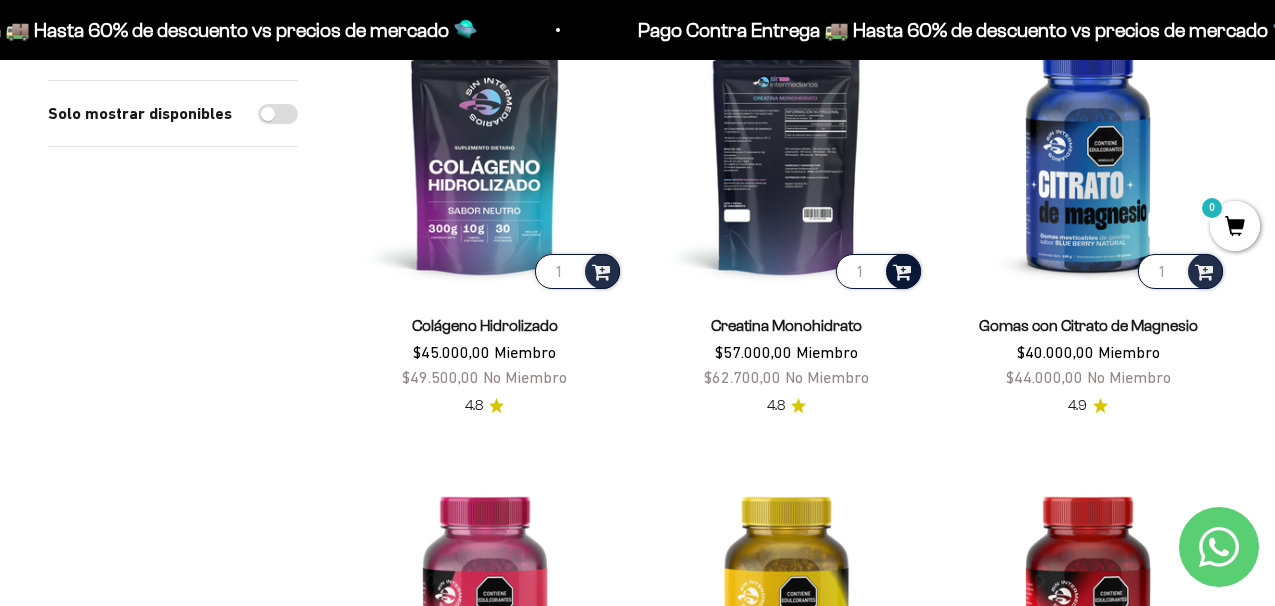 click at bounding box center (902, 270) 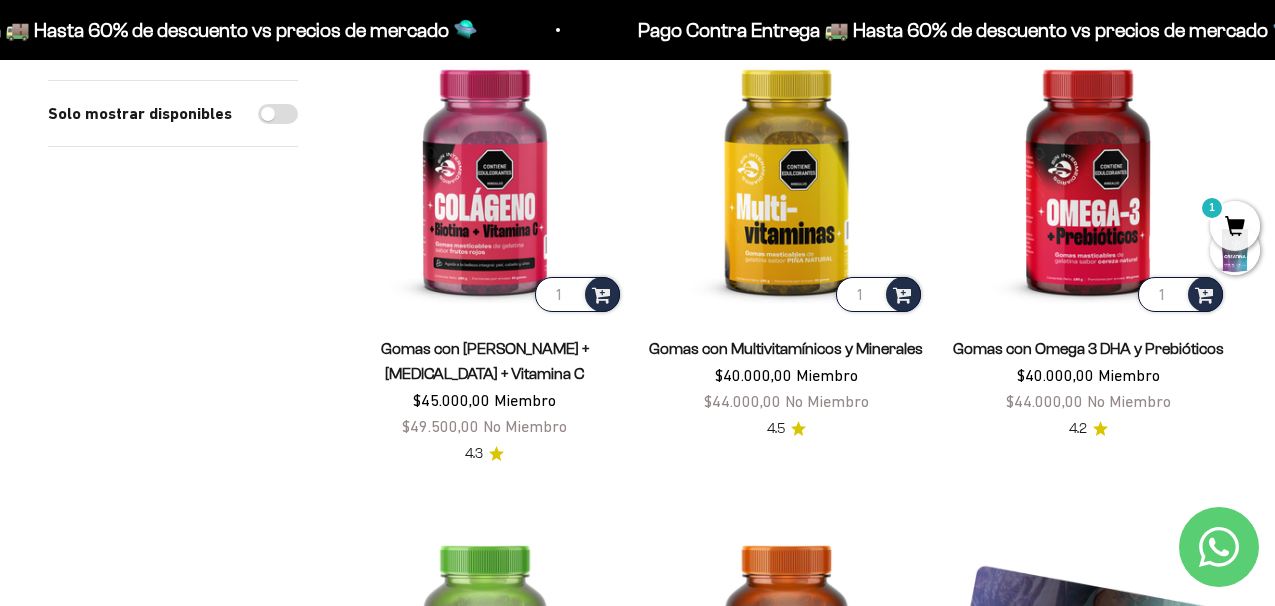 scroll, scrollTop: 1212, scrollLeft: 0, axis: vertical 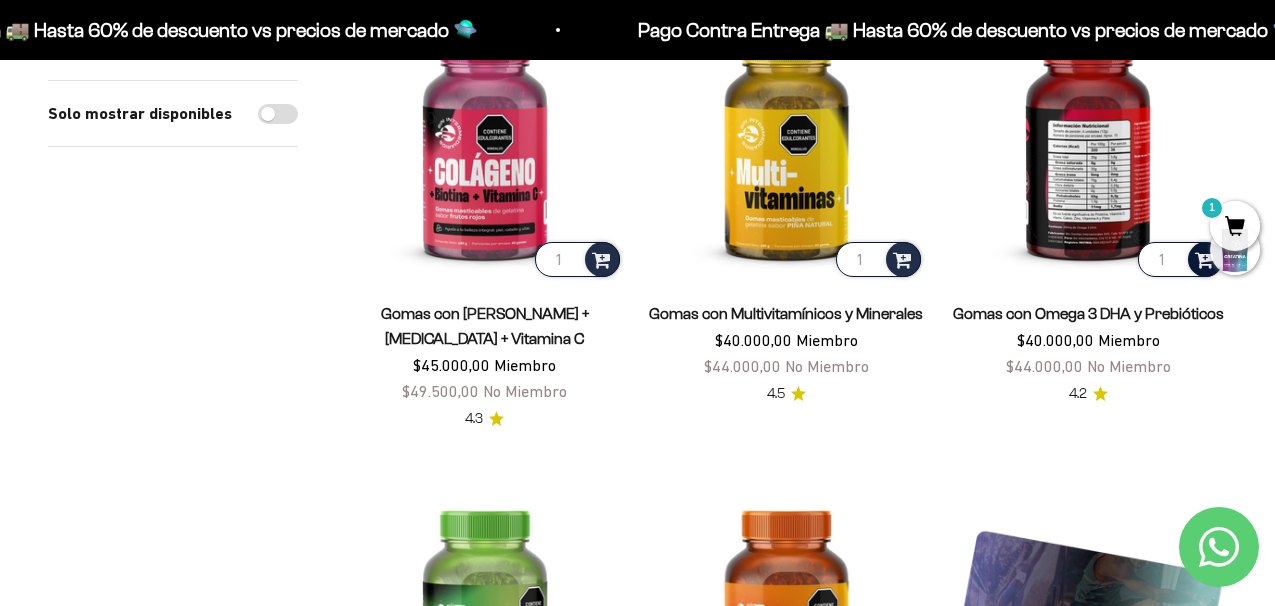 click at bounding box center (1204, 258) 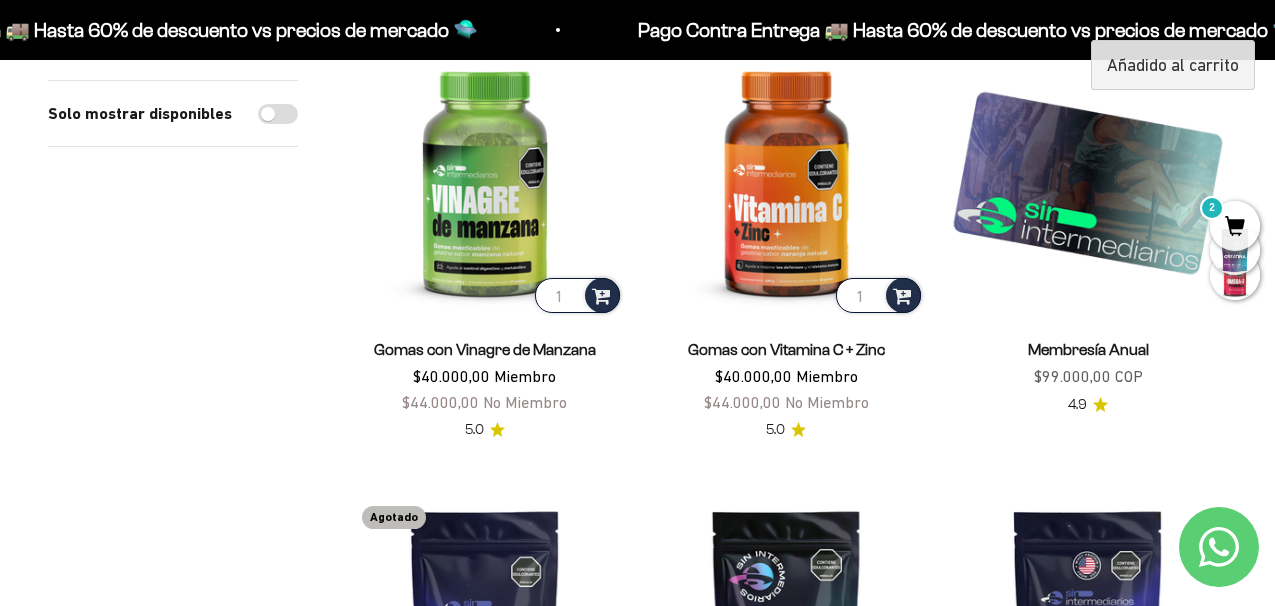 scroll, scrollTop: 1674, scrollLeft: 0, axis: vertical 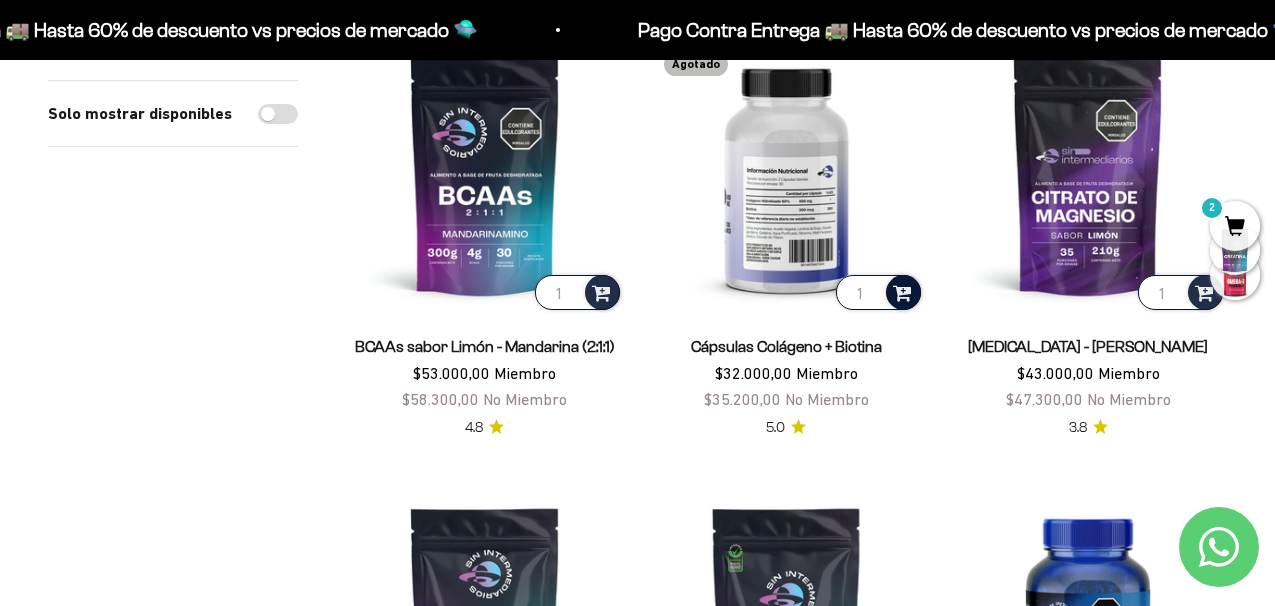 click at bounding box center [902, 291] 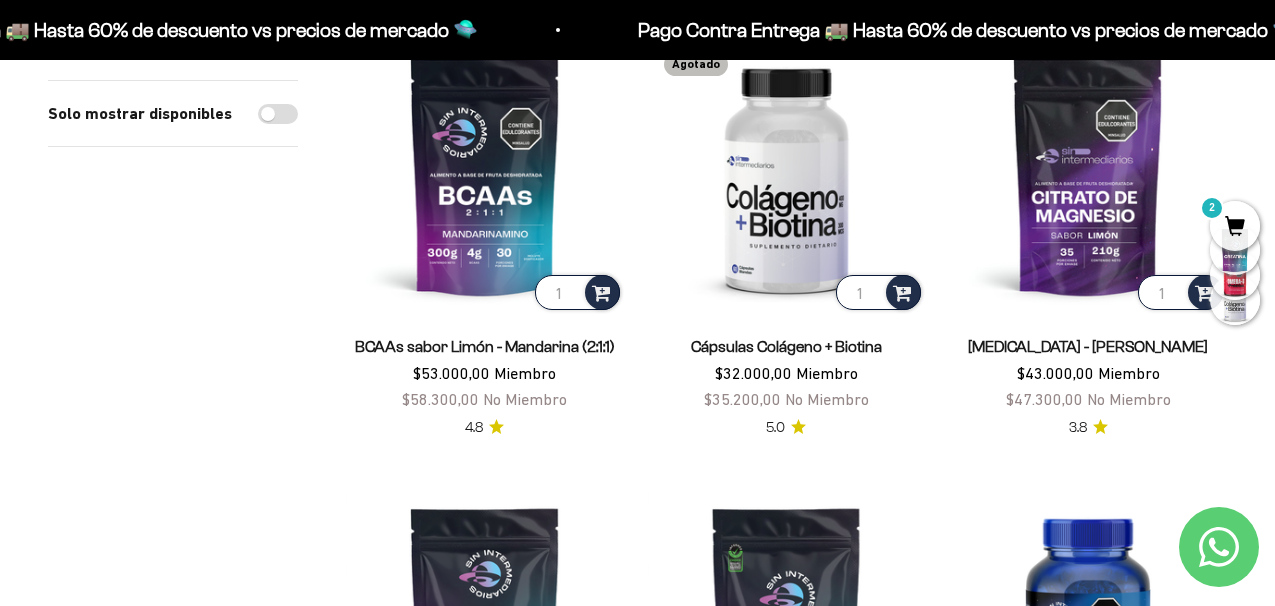 click on "2" at bounding box center [1235, 226] 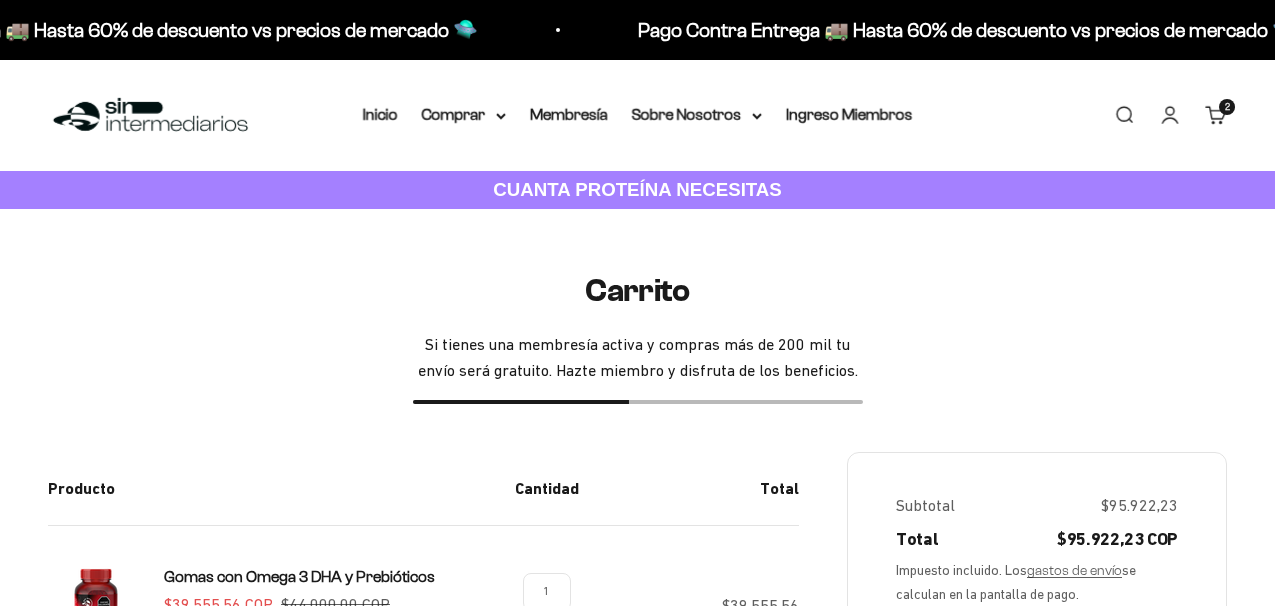 scroll, scrollTop: 0, scrollLeft: 0, axis: both 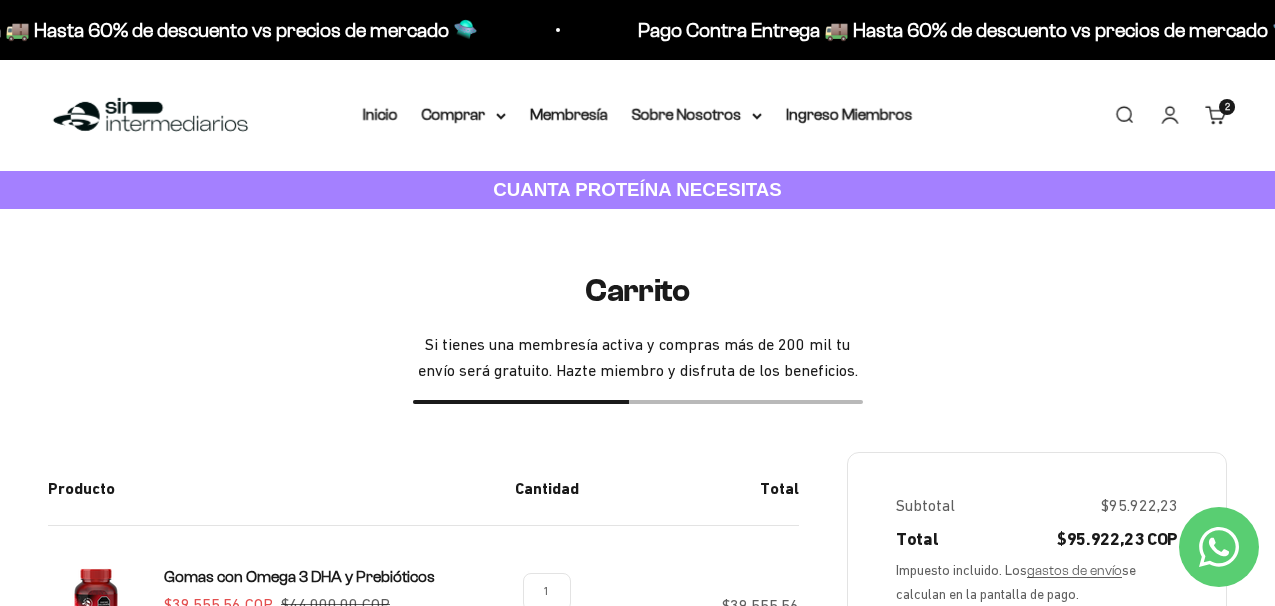 drag, startPoint x: 1283, startPoint y: 85, endPoint x: 1281, endPoint y: 74, distance: 11.18034 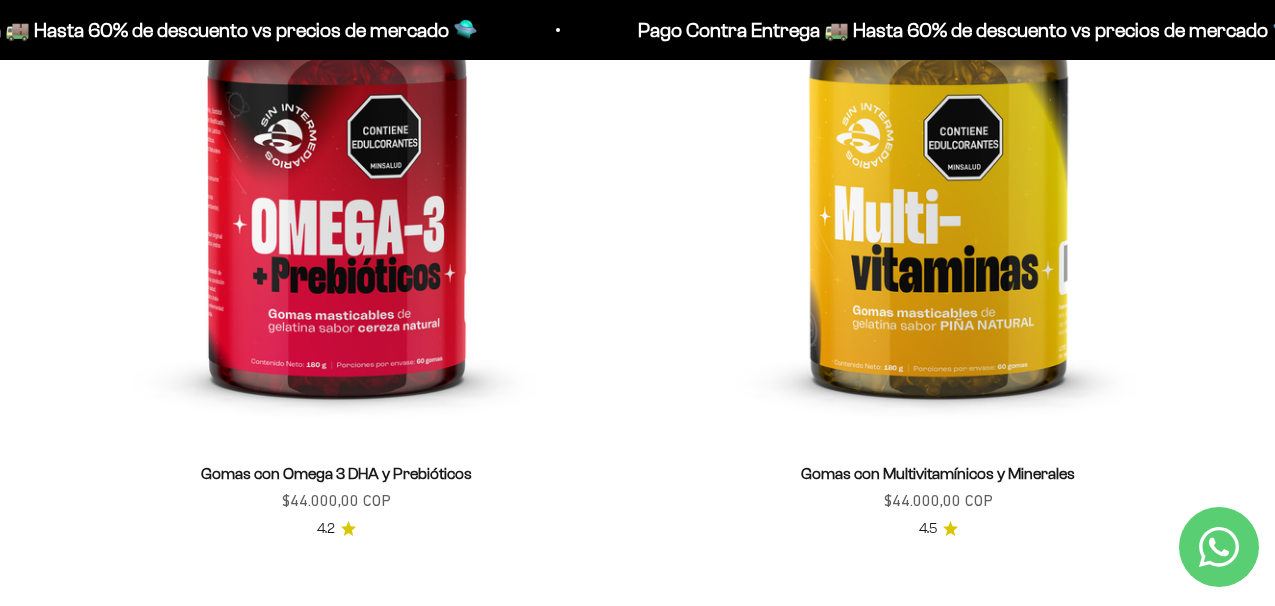 scroll, scrollTop: 0, scrollLeft: 0, axis: both 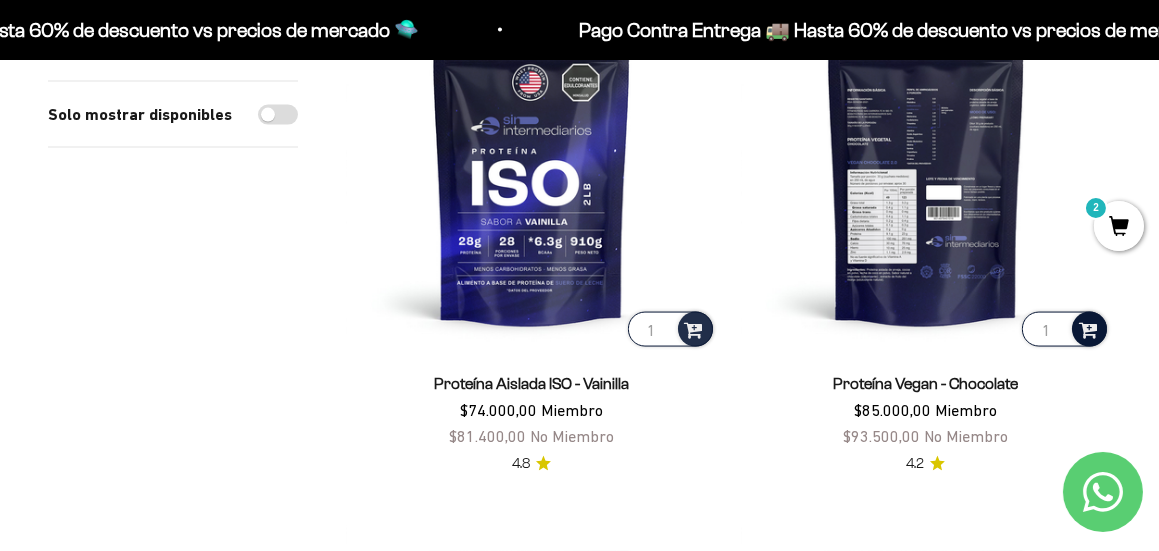 click at bounding box center [1088, 328] 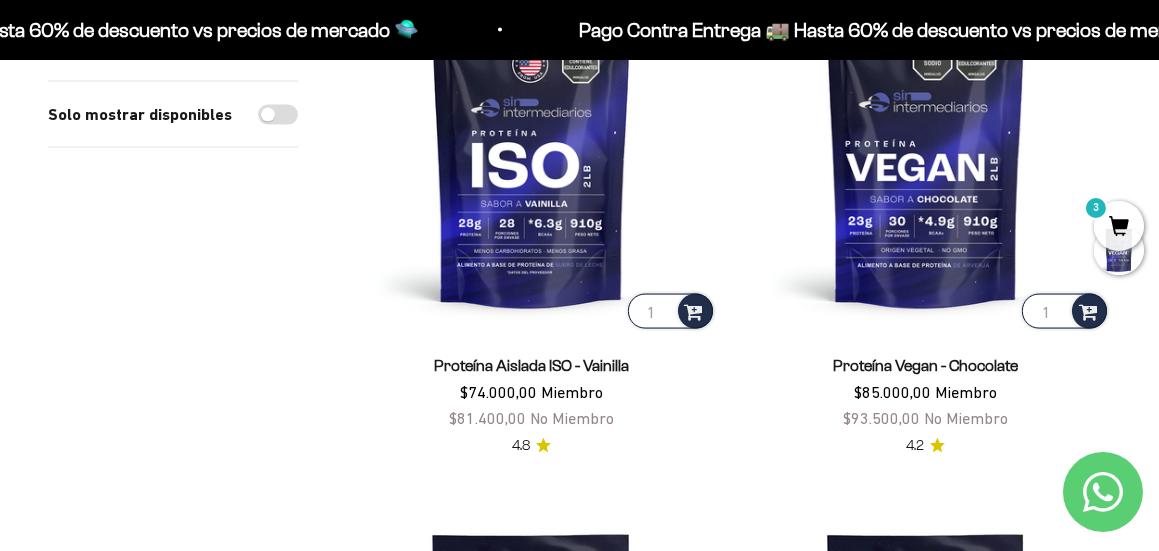 scroll, scrollTop: 5247, scrollLeft: 0, axis: vertical 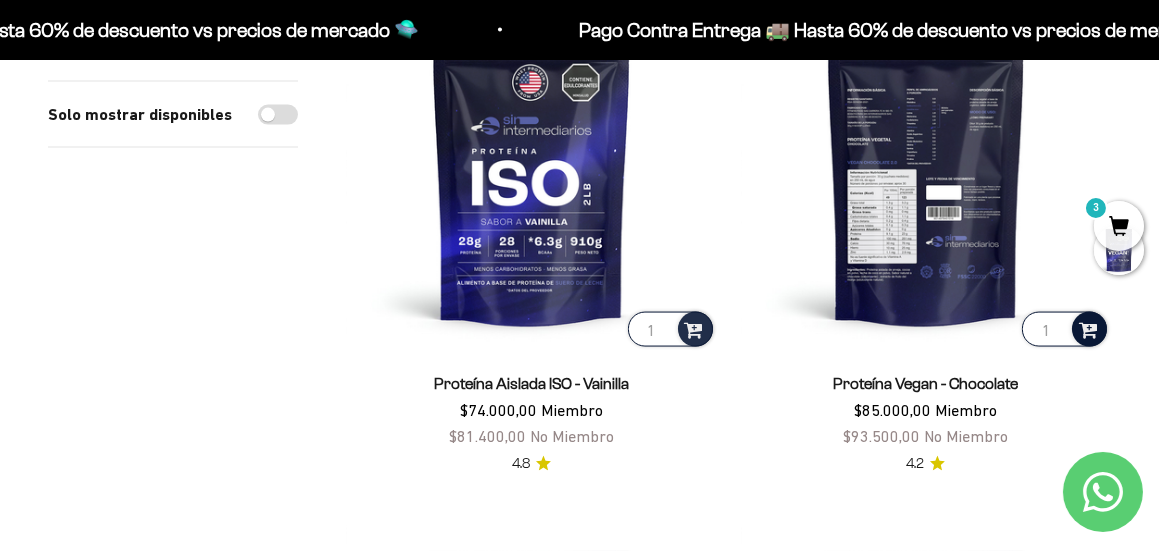 click at bounding box center [1088, 328] 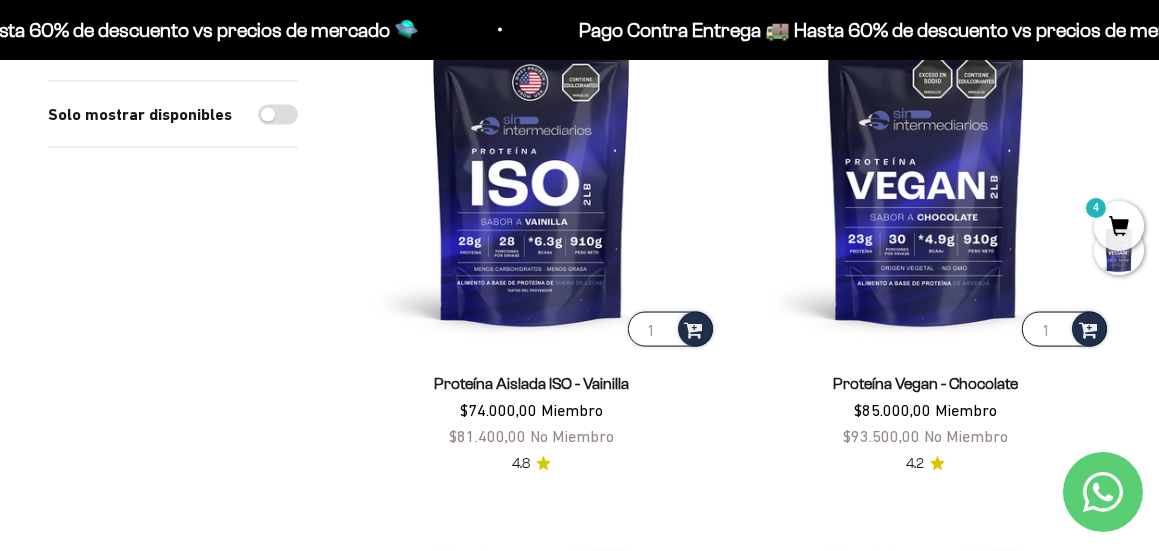 click on "4" at bounding box center (1119, 226) 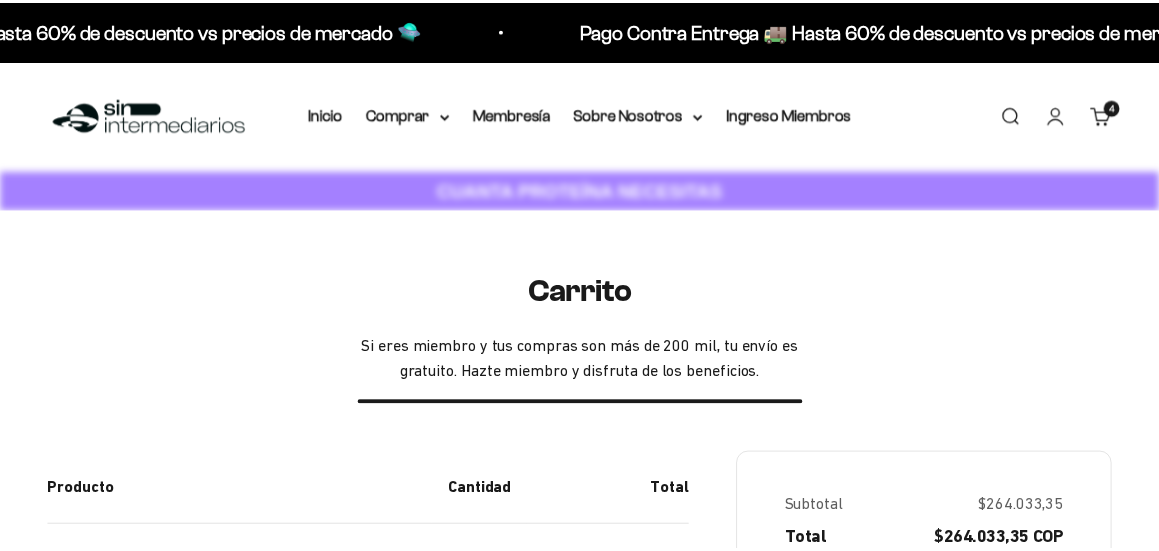 scroll, scrollTop: 0, scrollLeft: 0, axis: both 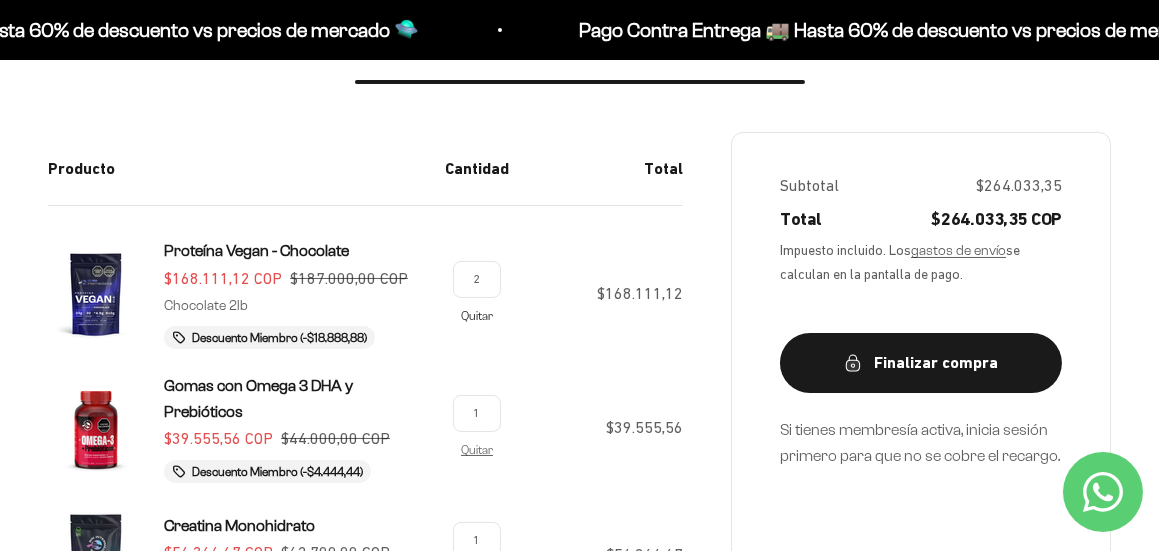 click on "Quitar" at bounding box center (477, 315) 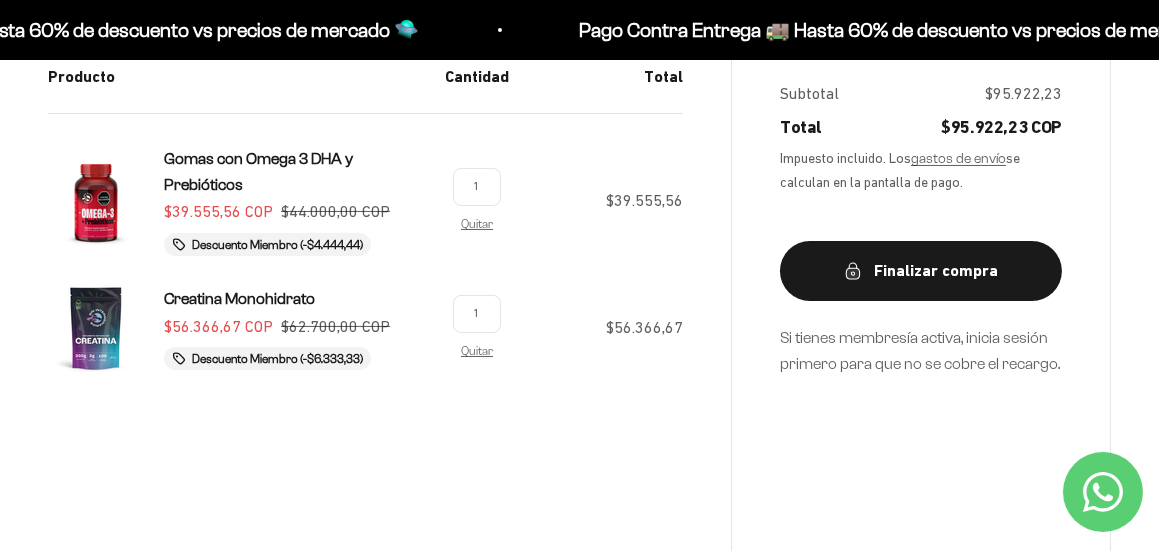scroll, scrollTop: 166, scrollLeft: 0, axis: vertical 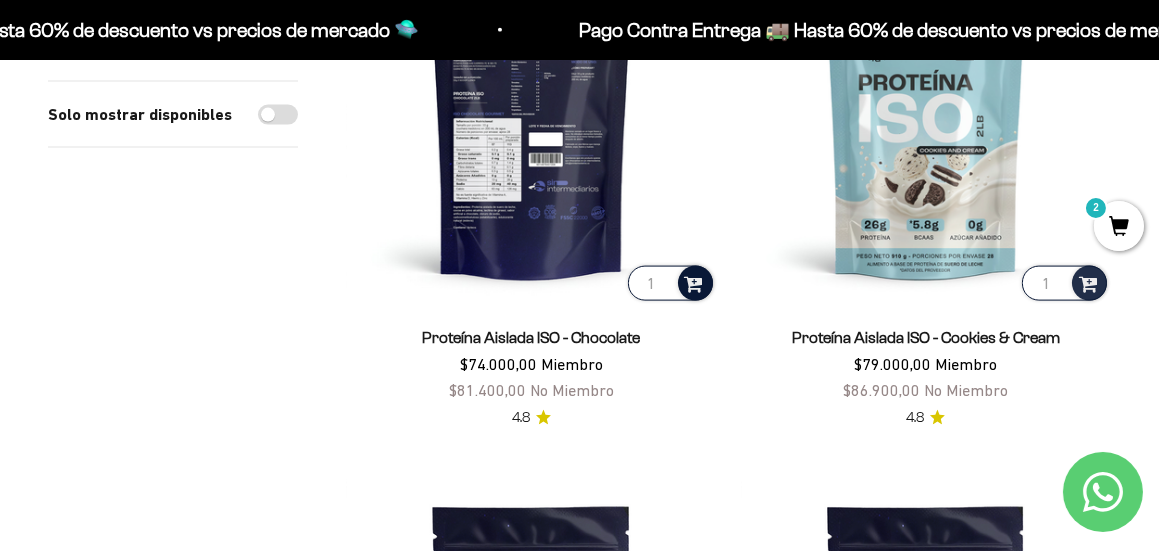 click at bounding box center [694, 282] 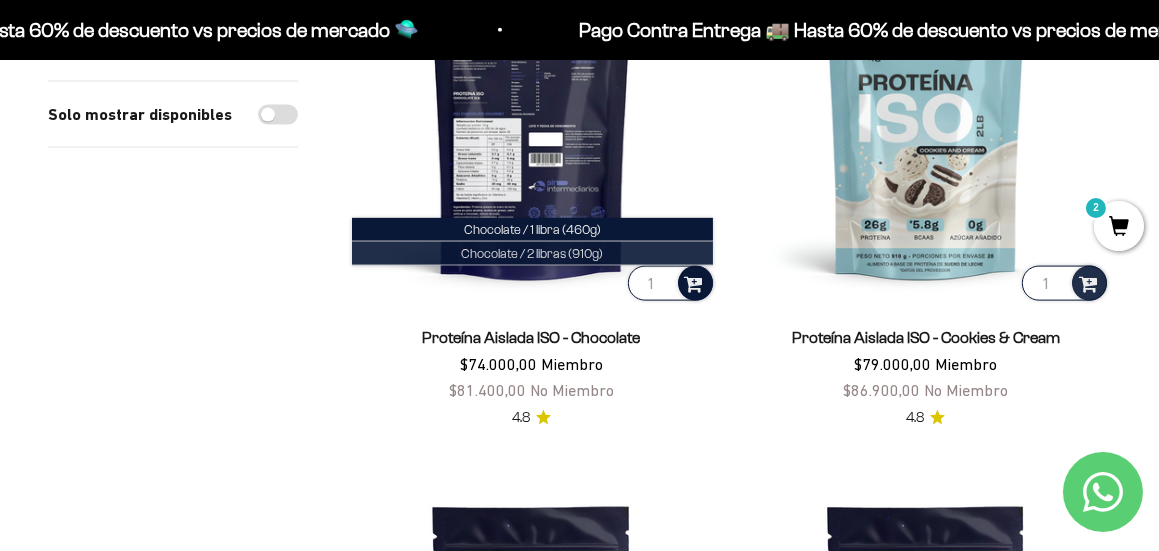 click on "Chocolate / 2 libras (910g)" at bounding box center [532, 253] 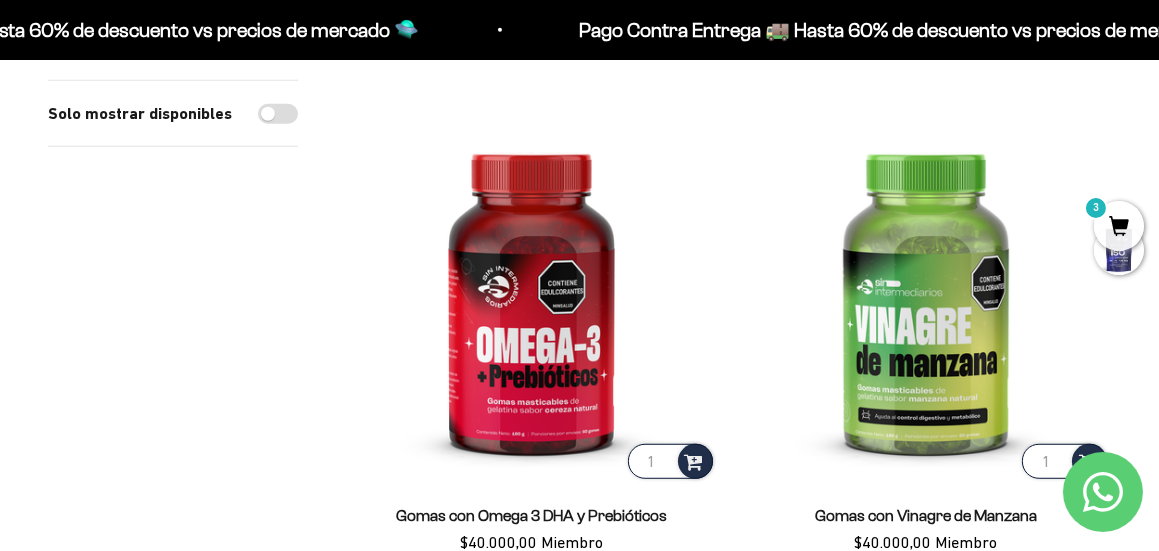 scroll, scrollTop: 2472, scrollLeft: 0, axis: vertical 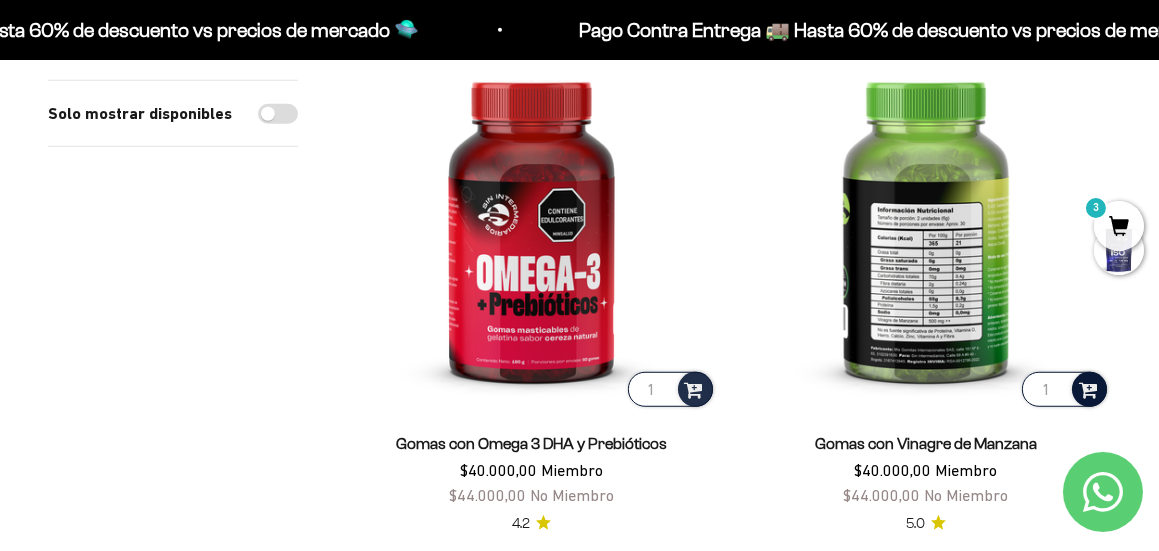 click at bounding box center [1088, 388] 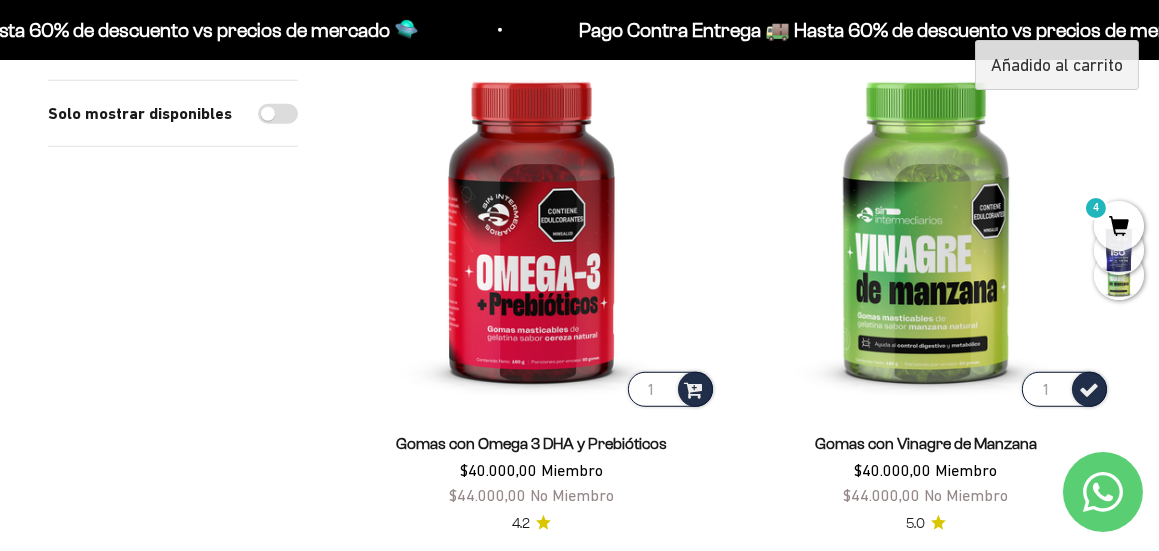 click on "4" at bounding box center (1119, 226) 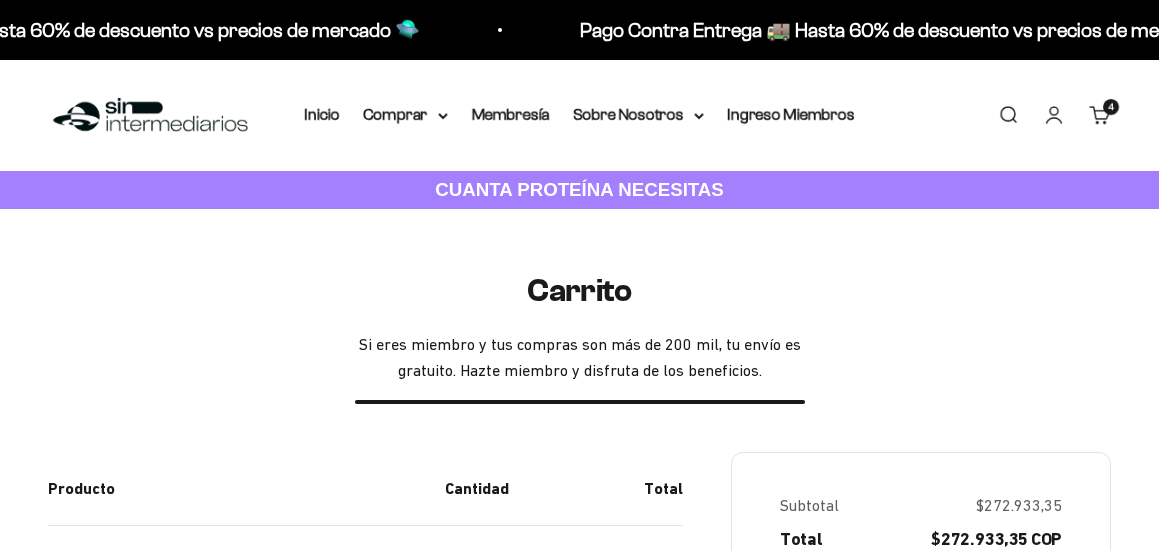 scroll, scrollTop: 0, scrollLeft: 0, axis: both 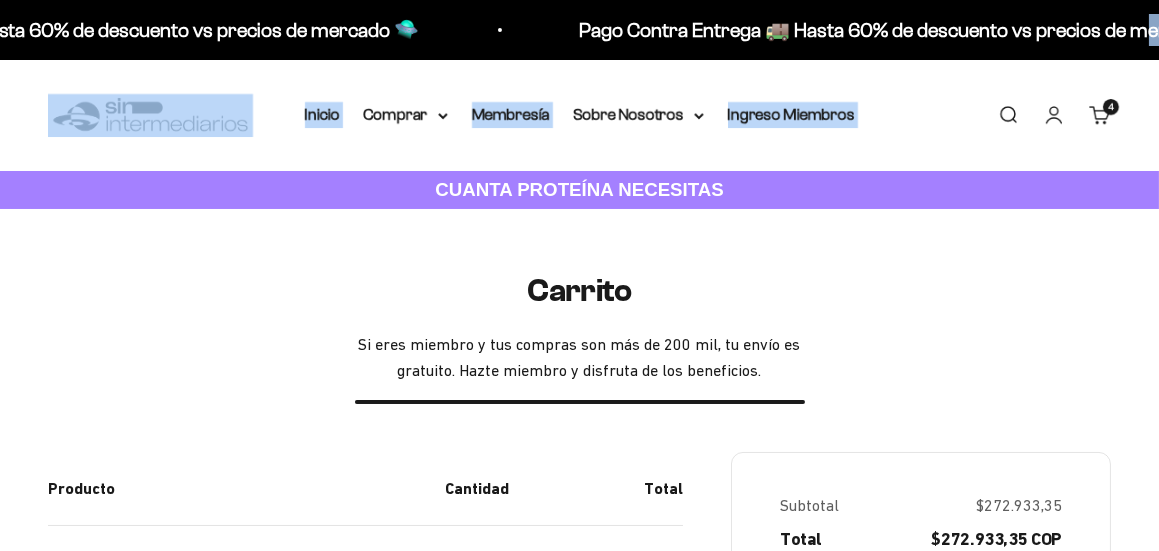 click on "Ir al contenido
Pago Contra Entrega 🚚 Hasta 60% de descuento vs precios [PERSON_NAME] 🛸
Pago Contra Entrega 🚚 Hasta 60% de descuento vs precios [PERSON_NAME] 🛸
Pago Contra Entrega 🚚 Hasta 60% de descuento vs precios [PERSON_NAME] 🛸
Pago Contra Entrega 🚚 Hasta 60% de descuento vs precios [PERSON_NAME] 🛸
Pago Contra Entrega 🚚 Hasta 60% de descuento vs precios [PERSON_NAME] 🛸
Pago Contra Entrega 🚚 Hasta 60% de descuento vs precios [PERSON_NAME] 🛸
Pago Contra Entrega 🚚 Hasta 60% de descuento vs precios [PERSON_NAME] 🛸
Pago Contra Entrega 🚚 Hasta 60% de descuento vs precios [PERSON_NAME] 🛸
Pago Contra Entrega 🚚 Hasta 60% de descuento vs precios [PERSON_NAME] 🛸
Pago Contra Entrega 🚚 Hasta 60% de descuento vs precios [PERSON_NAME] 🛸
Iso" at bounding box center [579, 1599] 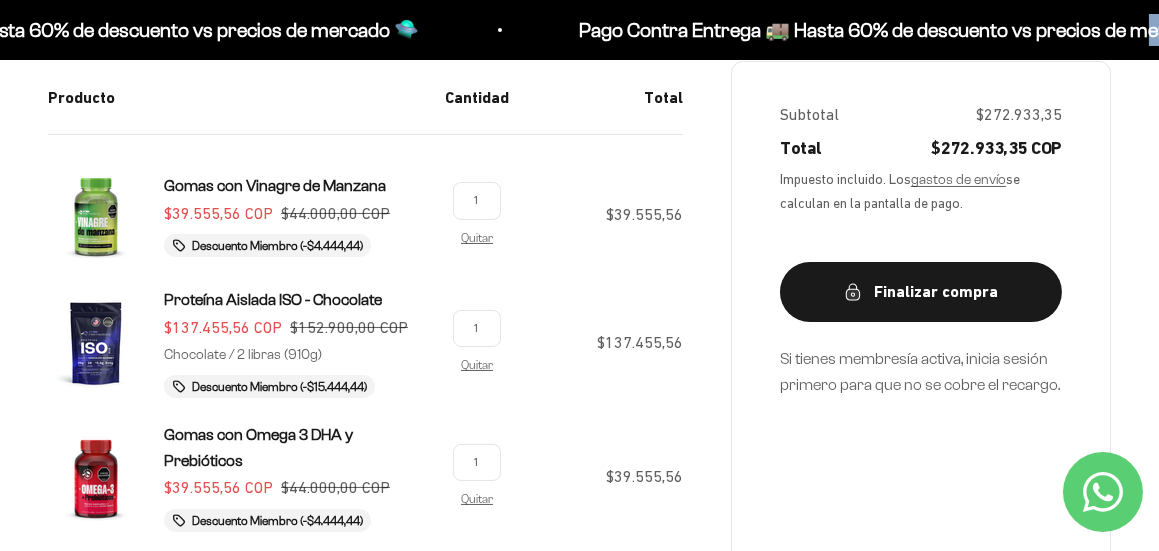 scroll, scrollTop: 403, scrollLeft: 0, axis: vertical 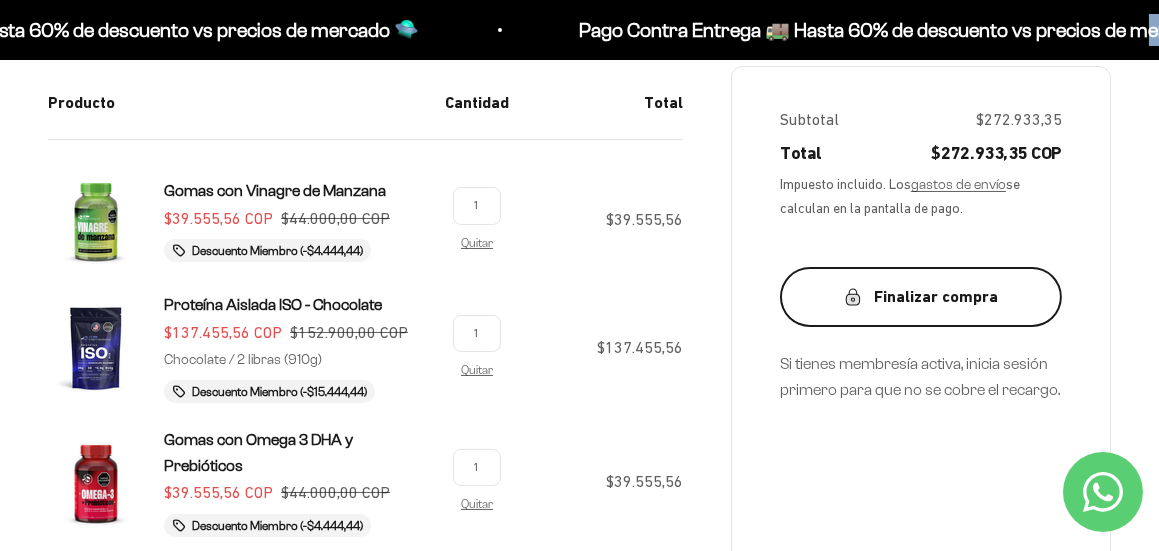 click on "Finalizar compra" at bounding box center [921, 297] 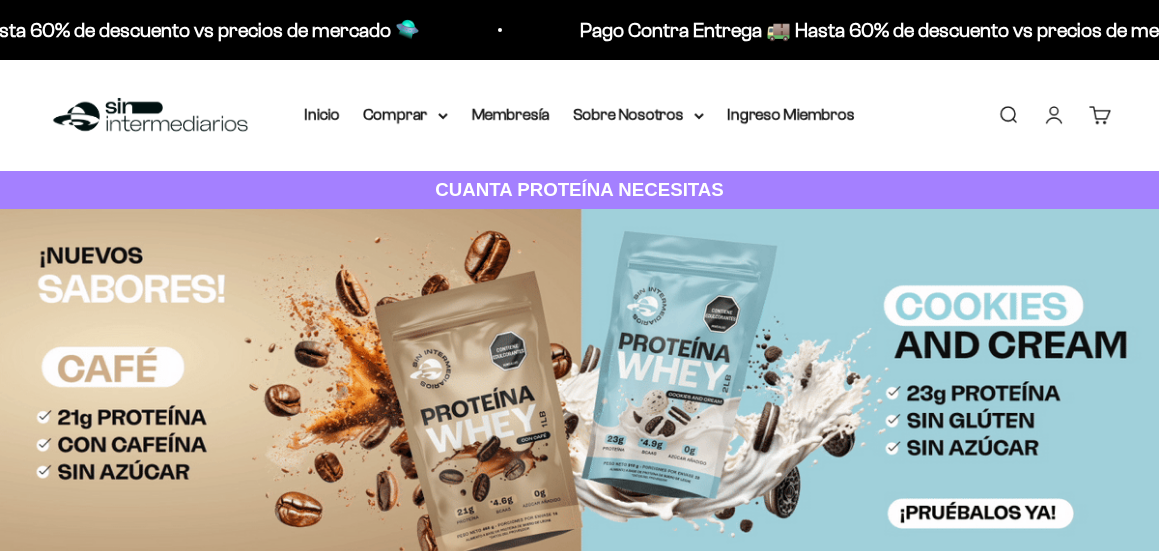 scroll, scrollTop: 0, scrollLeft: 0, axis: both 